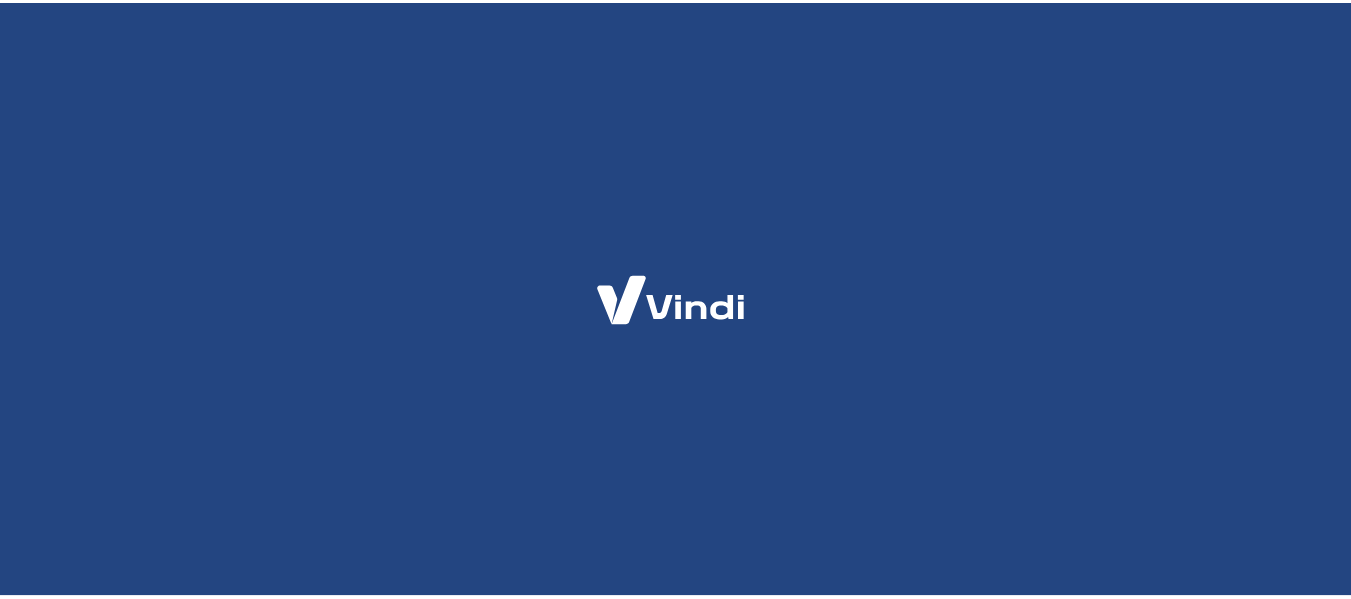 scroll, scrollTop: 0, scrollLeft: 0, axis: both 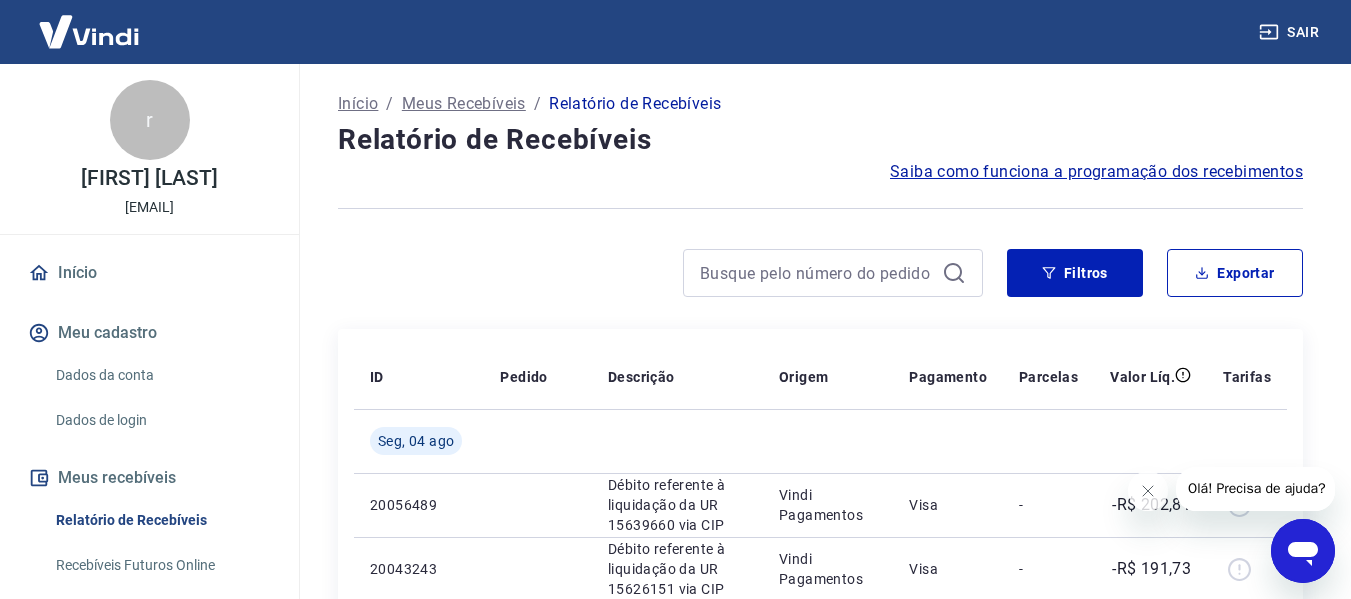 drag, startPoint x: 0, startPoint y: 0, endPoint x: 889, endPoint y: 75, distance: 892.1581 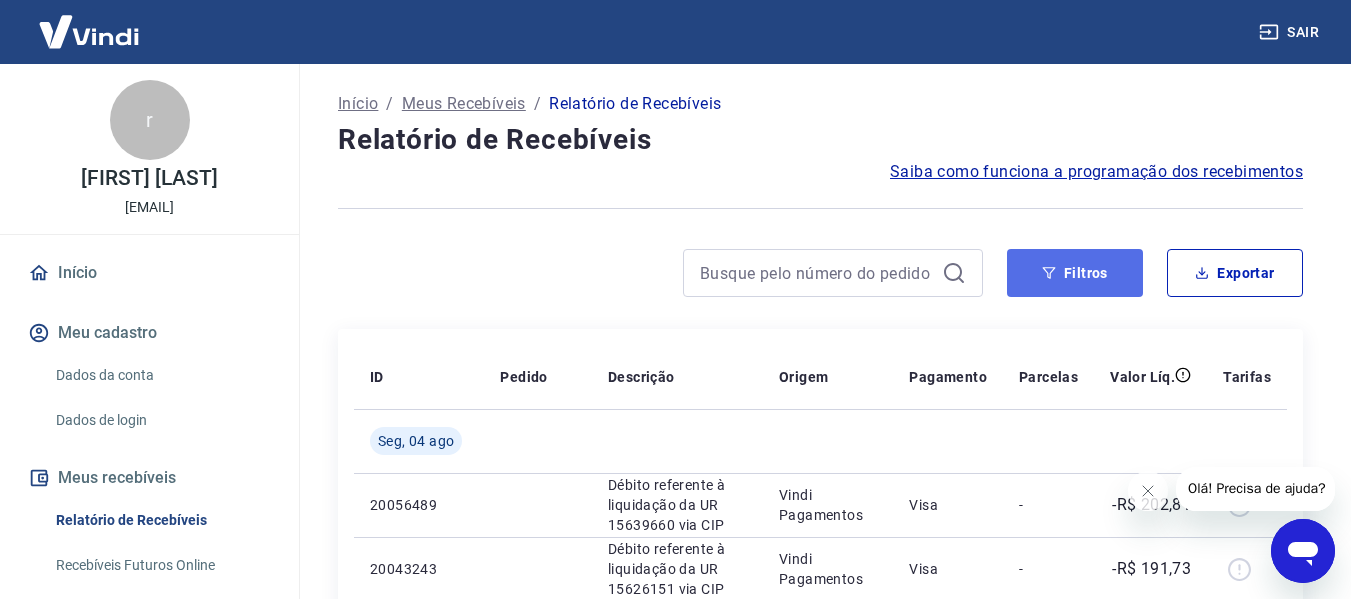 click on "Filtros" at bounding box center [1075, 273] 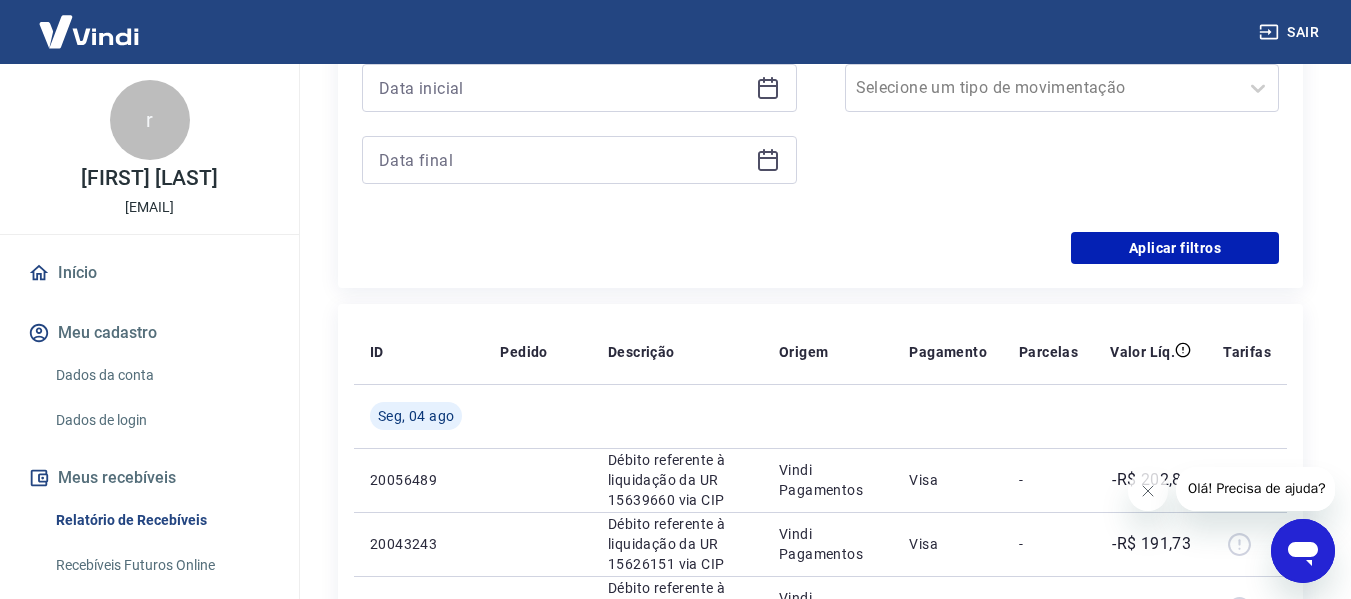scroll, scrollTop: 400, scrollLeft: 0, axis: vertical 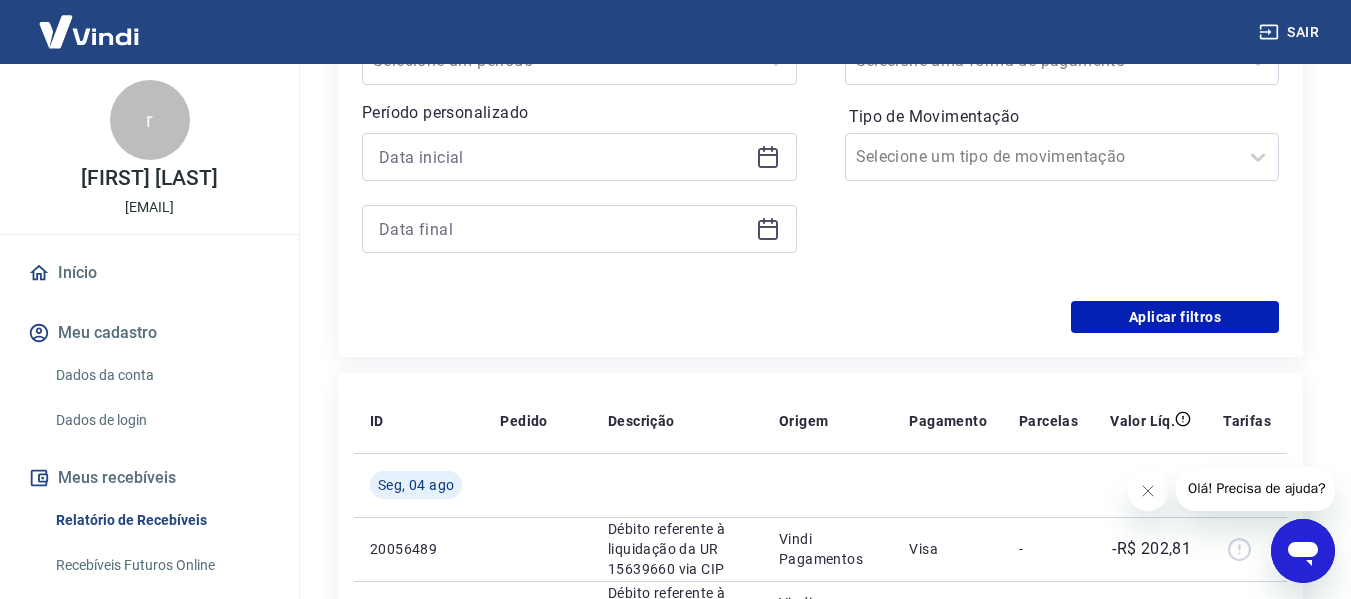 click at bounding box center (579, 157) 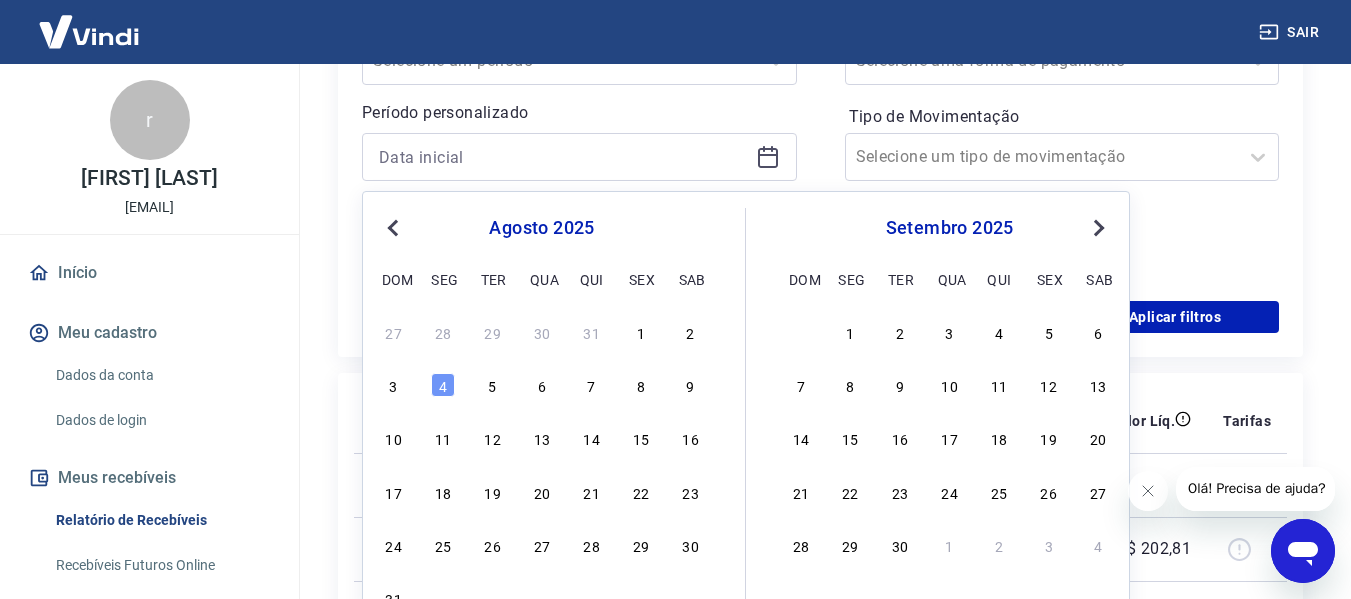 click on "Previous Month" at bounding box center (393, 228) 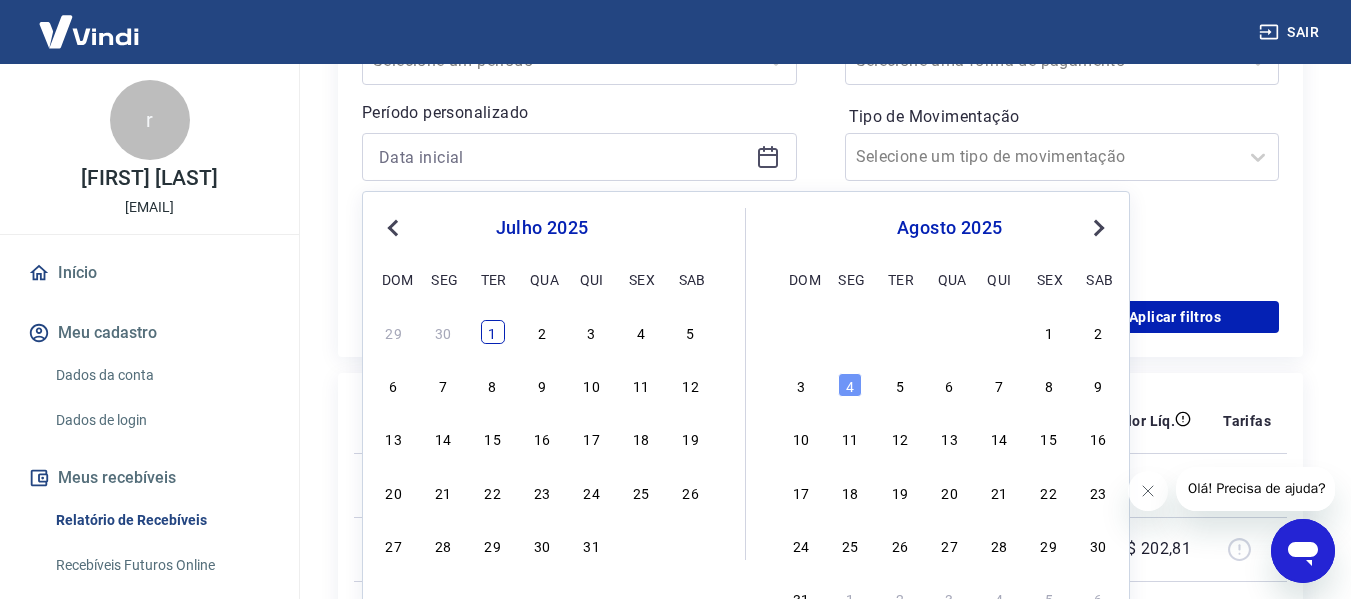 click on "1" at bounding box center (493, 332) 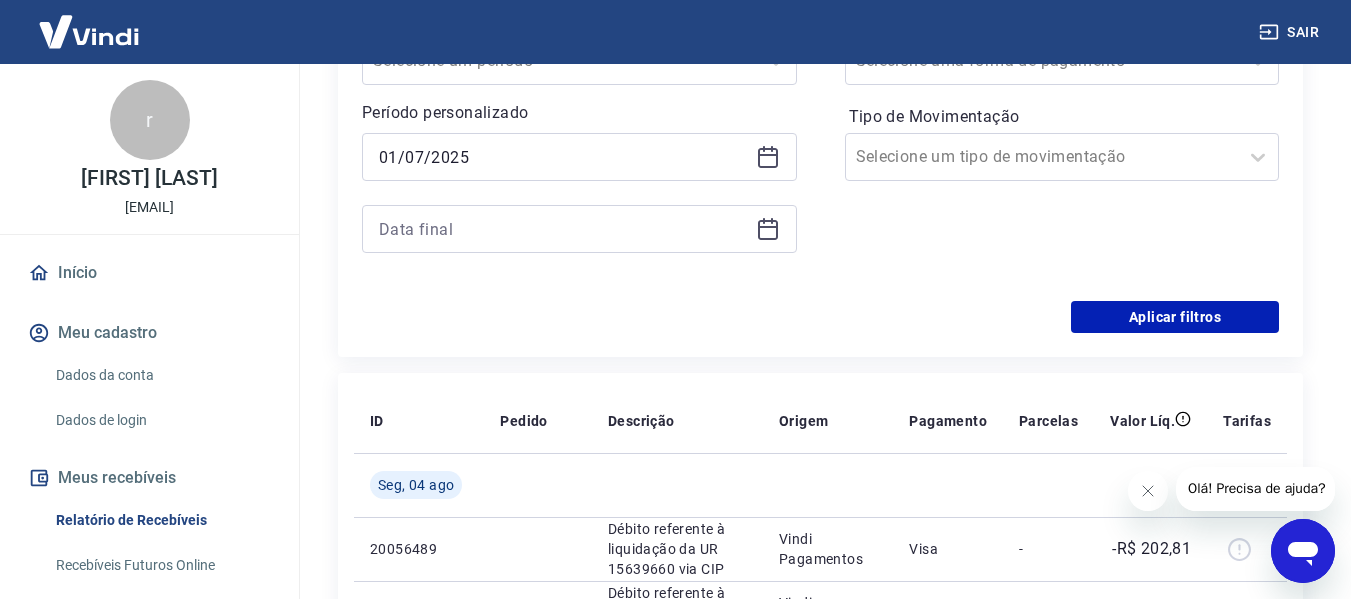 type on "01/07/2025" 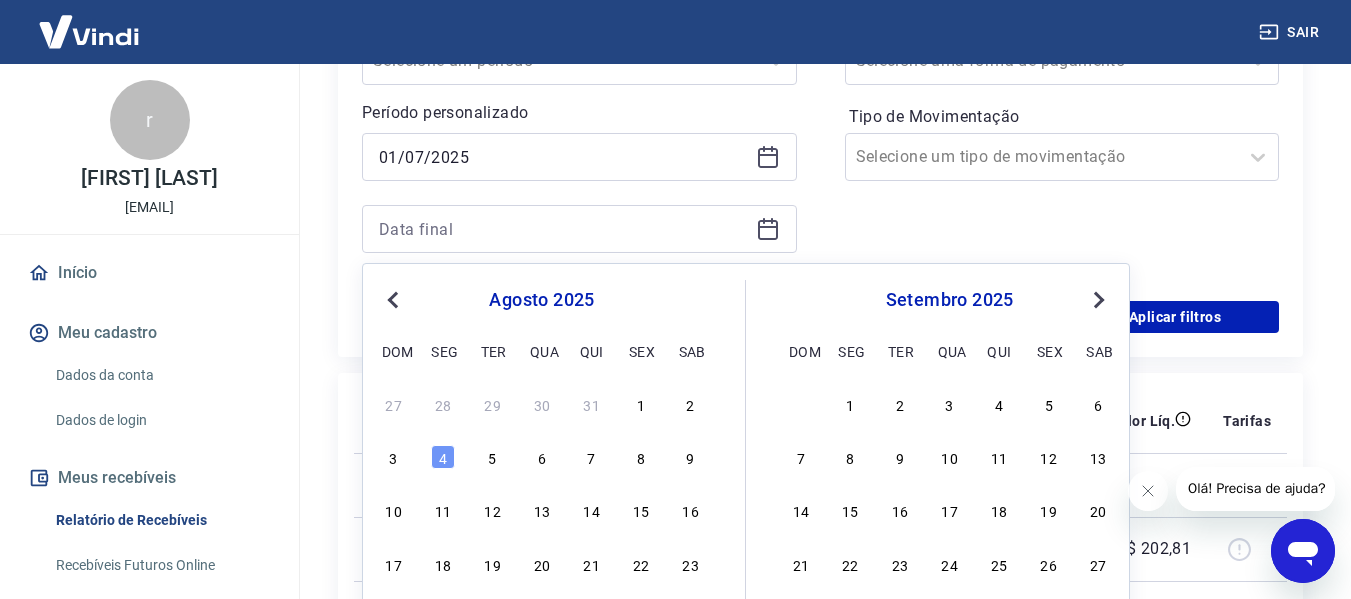 click on "Previous Month" at bounding box center (395, 299) 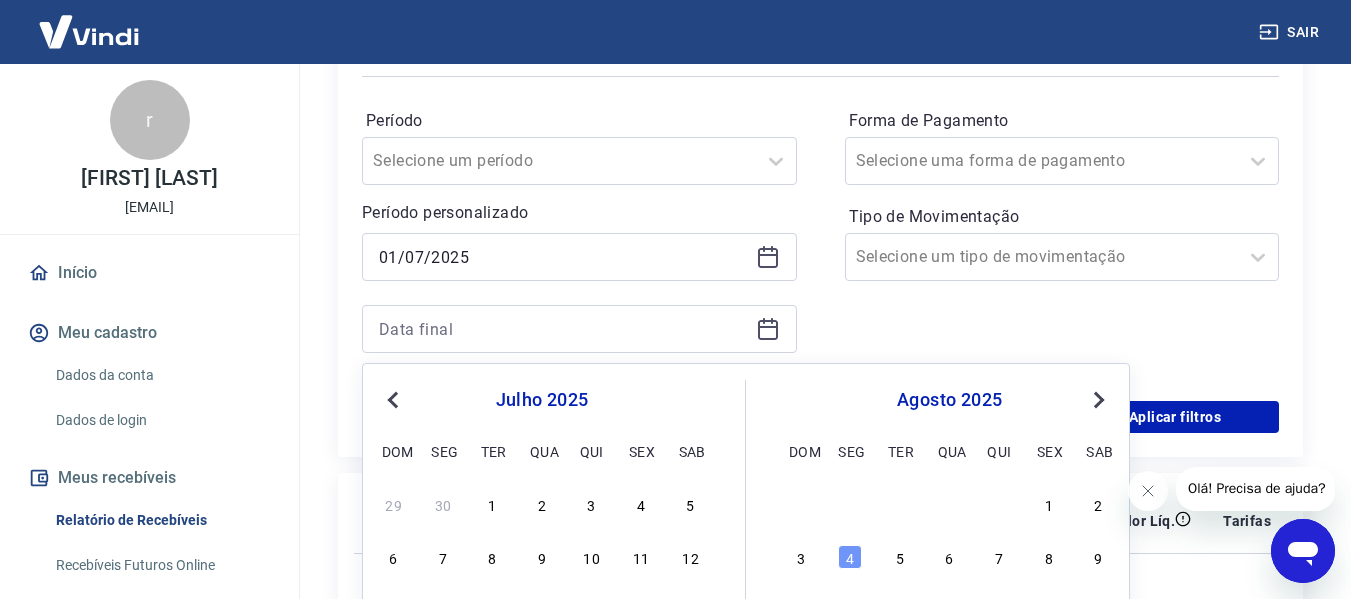 scroll, scrollTop: 500, scrollLeft: 0, axis: vertical 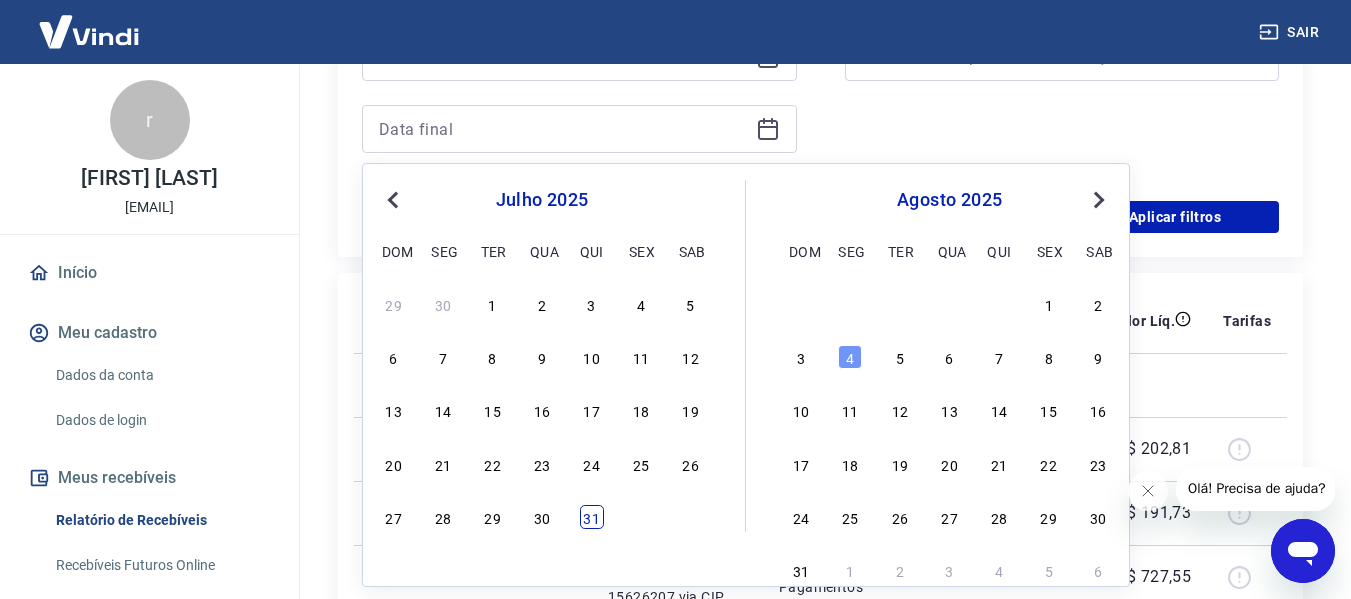 click on "31" at bounding box center (592, 517) 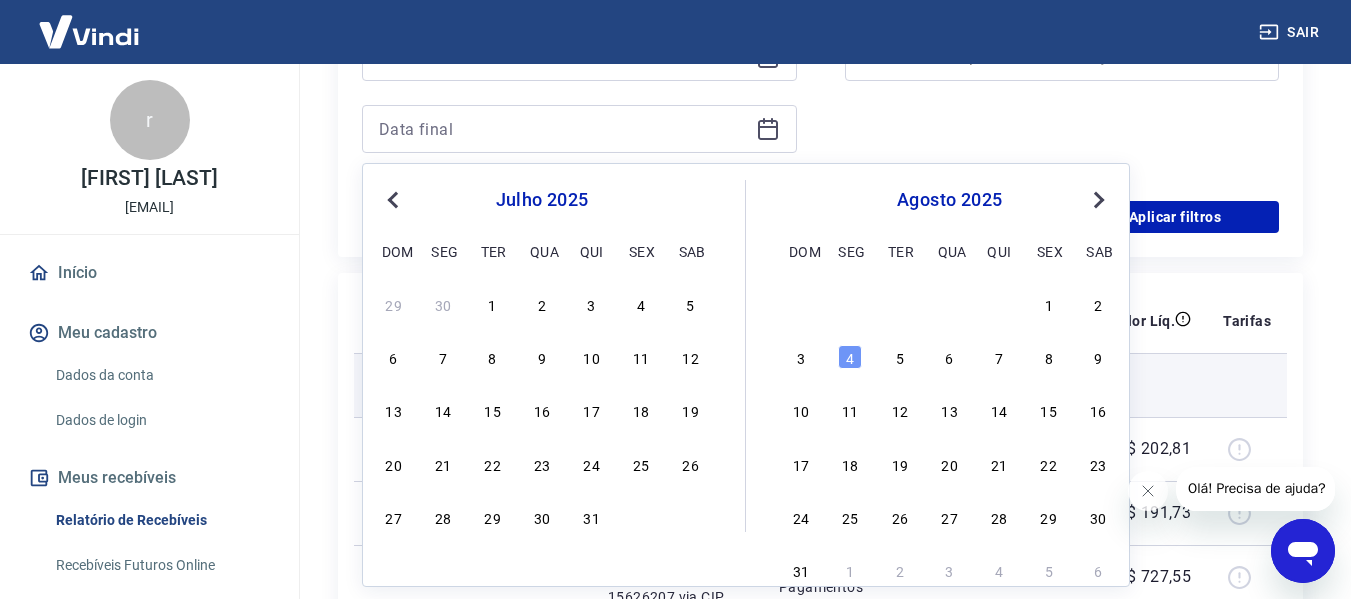 type on "31/07/2025" 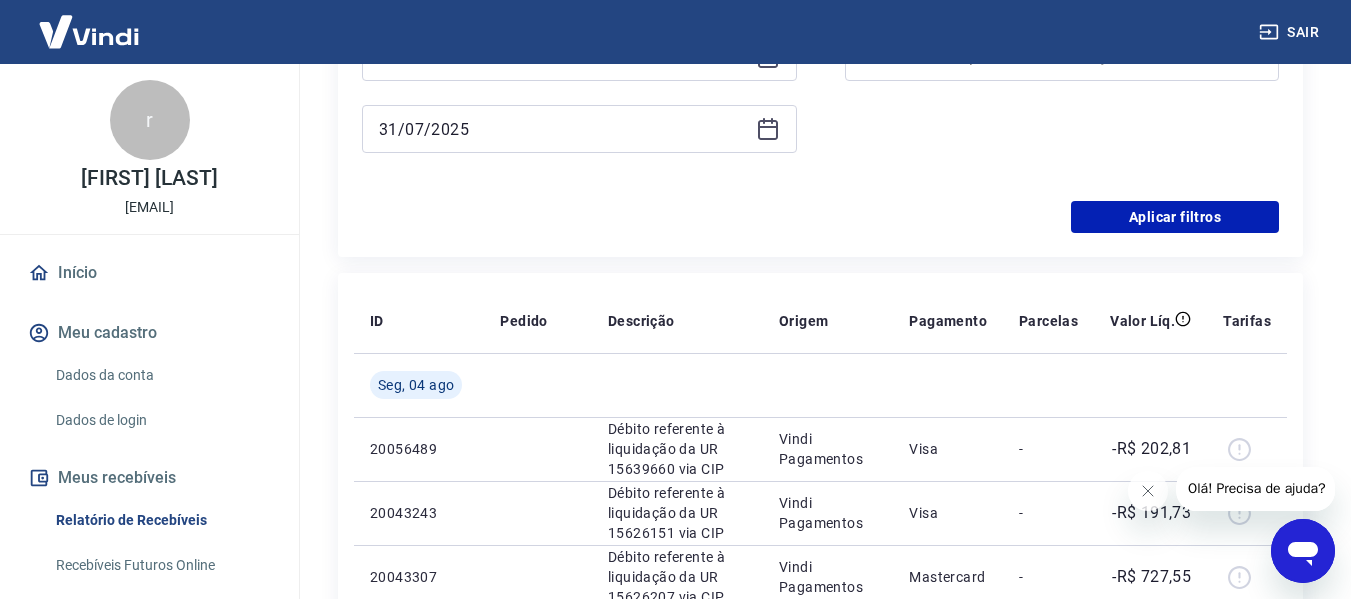 click on "Forma de Pagamento Selecione uma forma de pagamento Tipo de Movimentação Selecione um tipo de movimentação" at bounding box center [1062, 41] 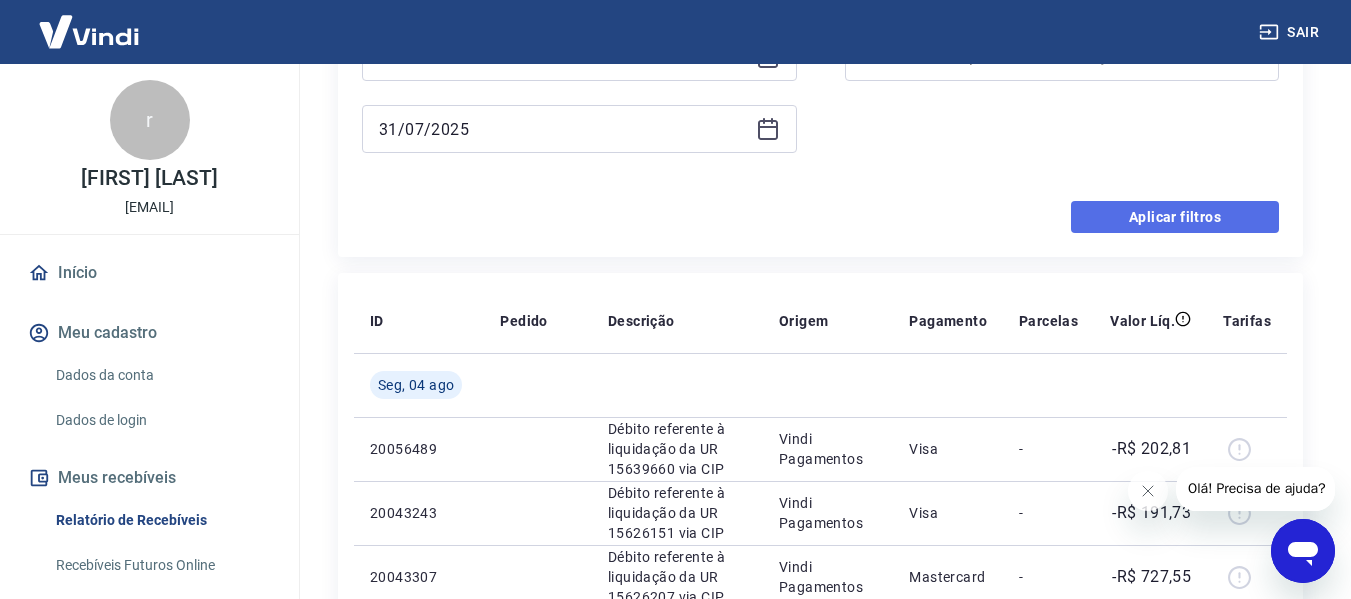 click on "Aplicar filtros" at bounding box center [1175, 217] 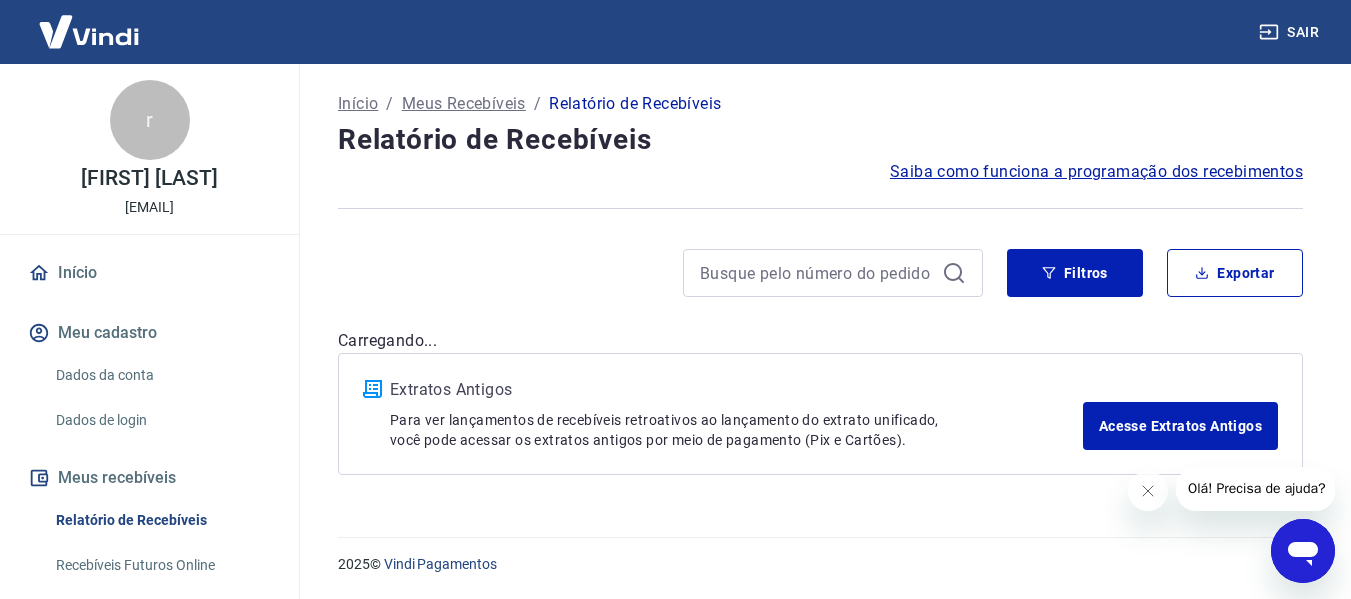 scroll, scrollTop: 0, scrollLeft: 0, axis: both 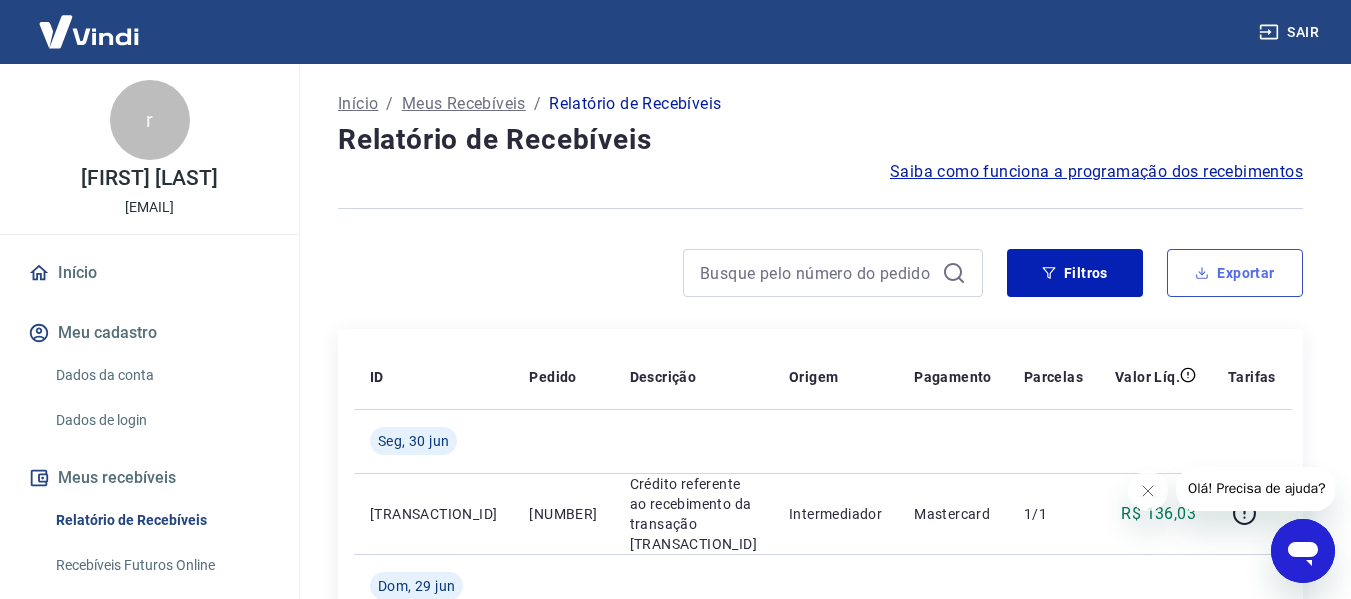 click on "Exportar" at bounding box center (1235, 273) 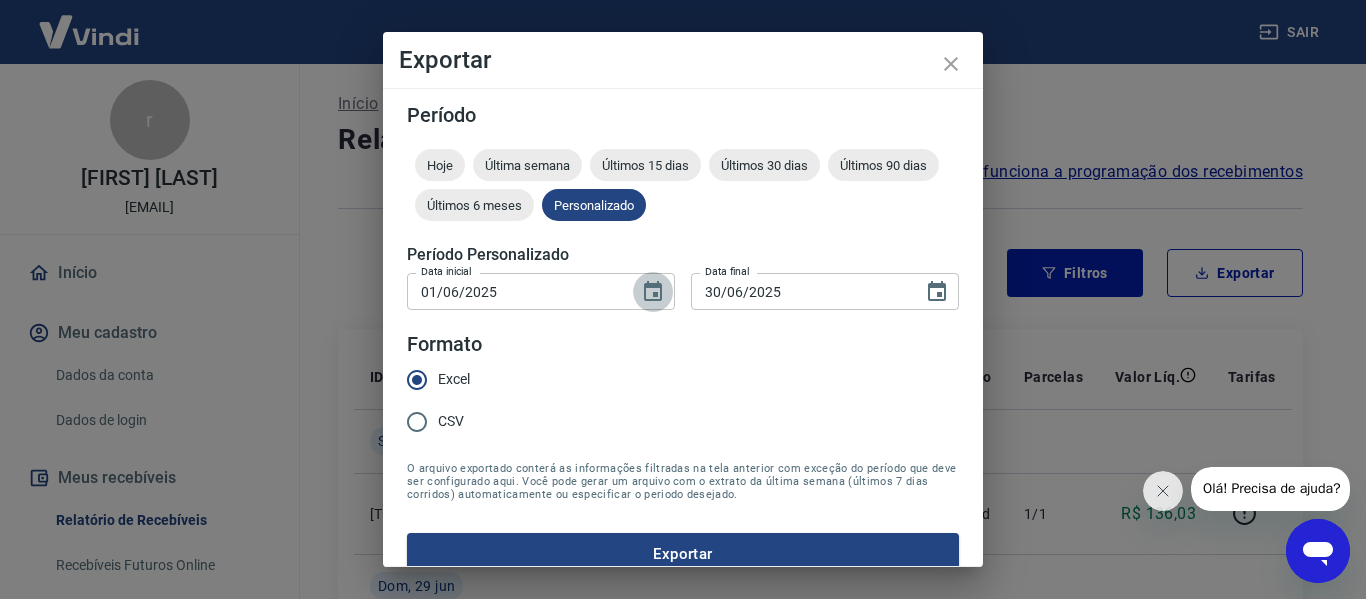 click 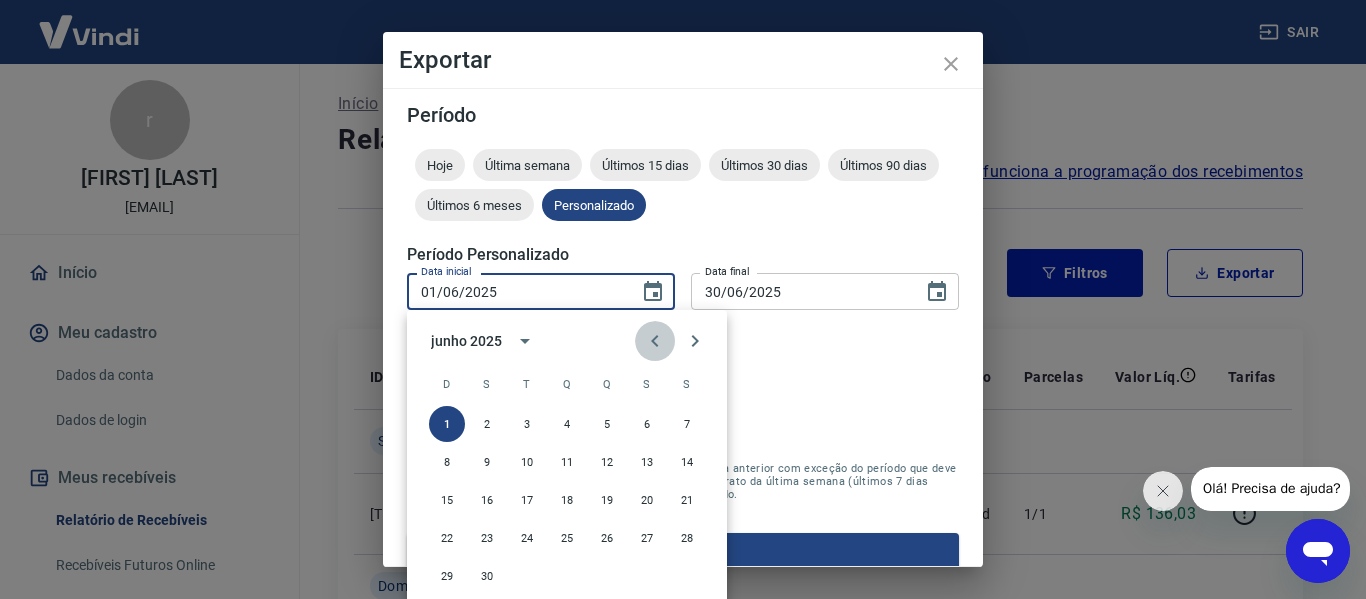 click 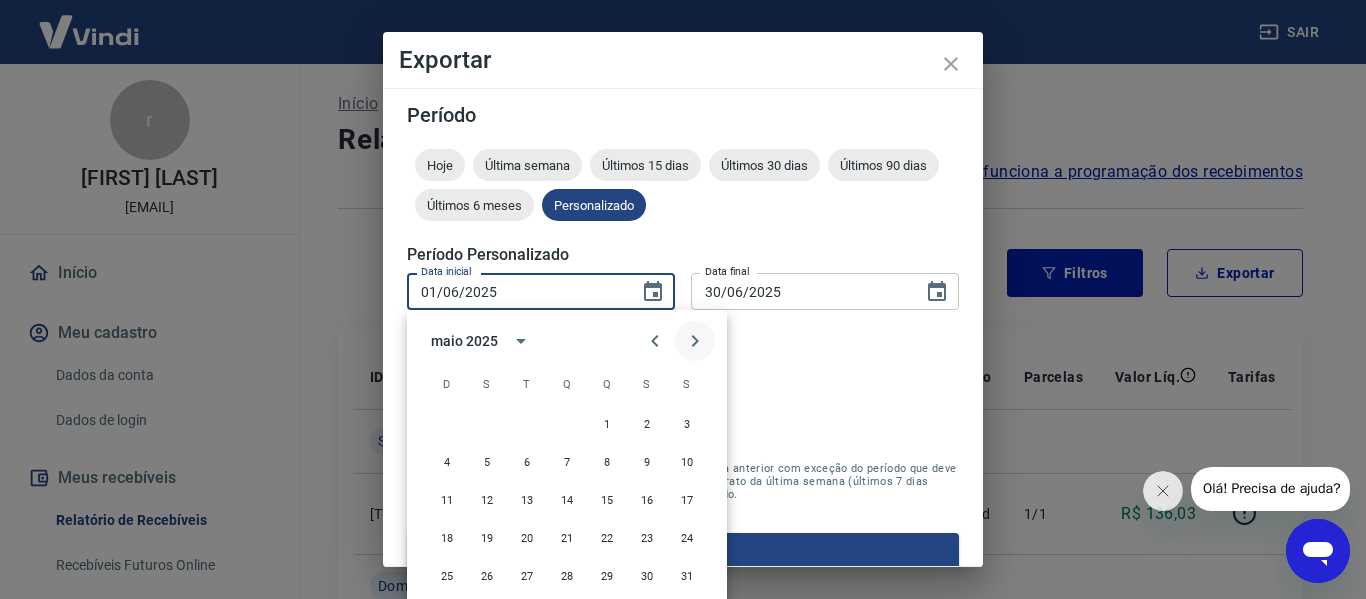 click 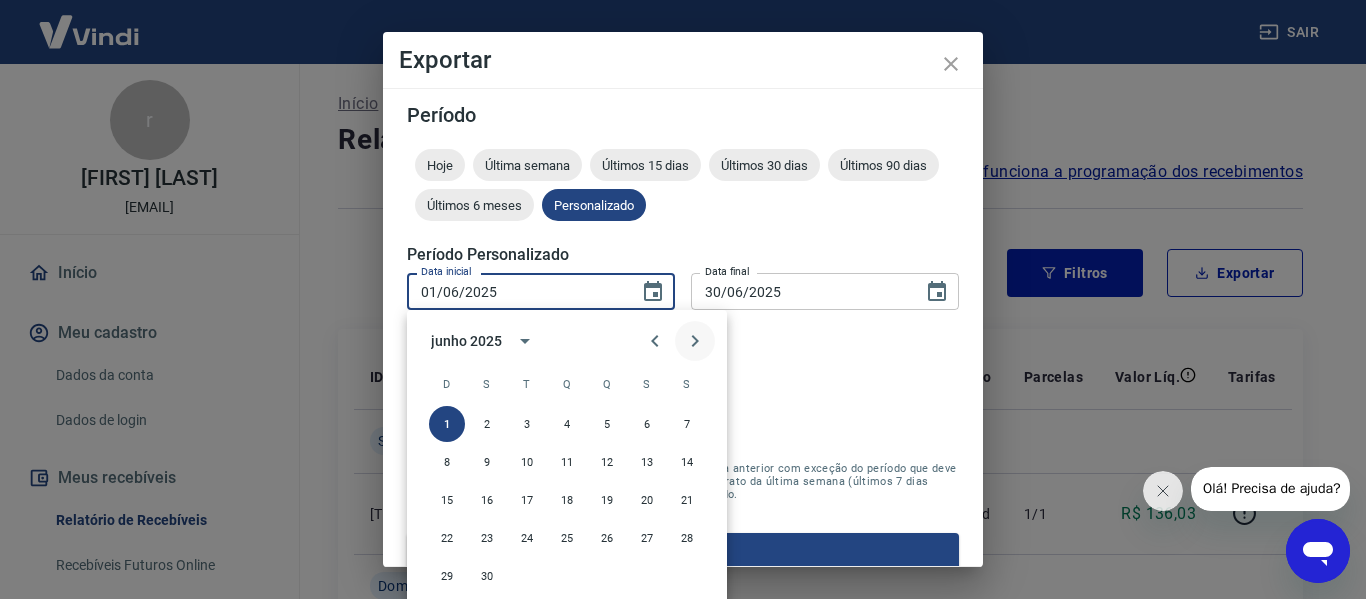 click 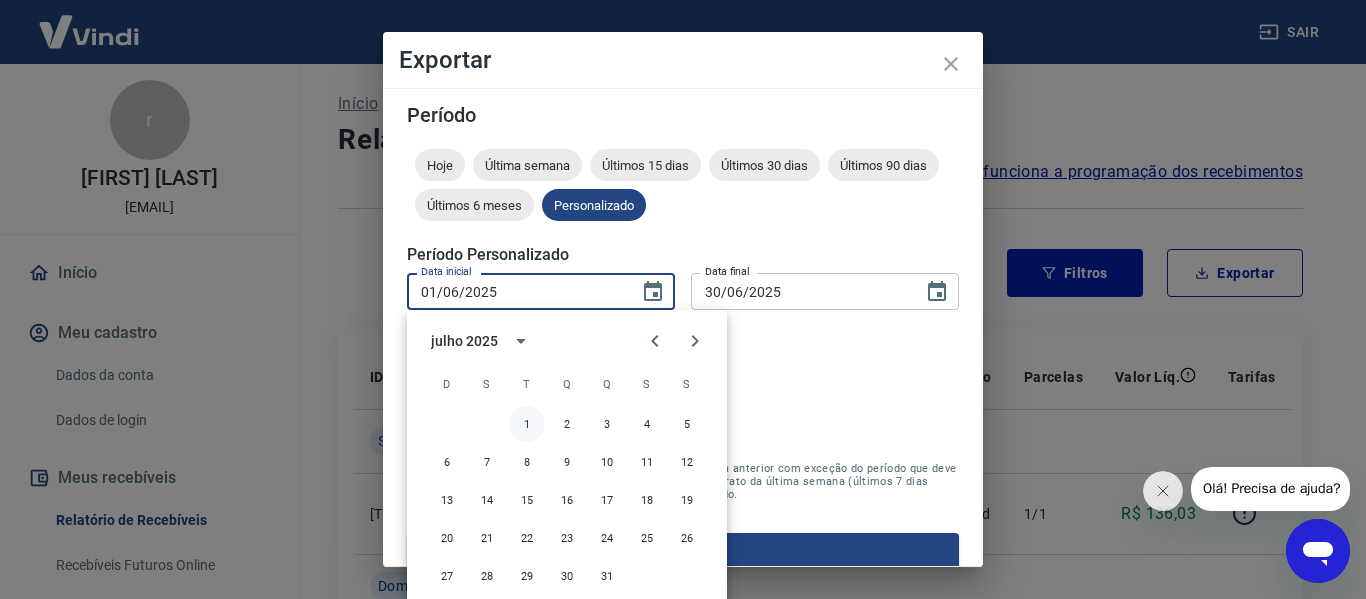 click on "1" at bounding box center [527, 424] 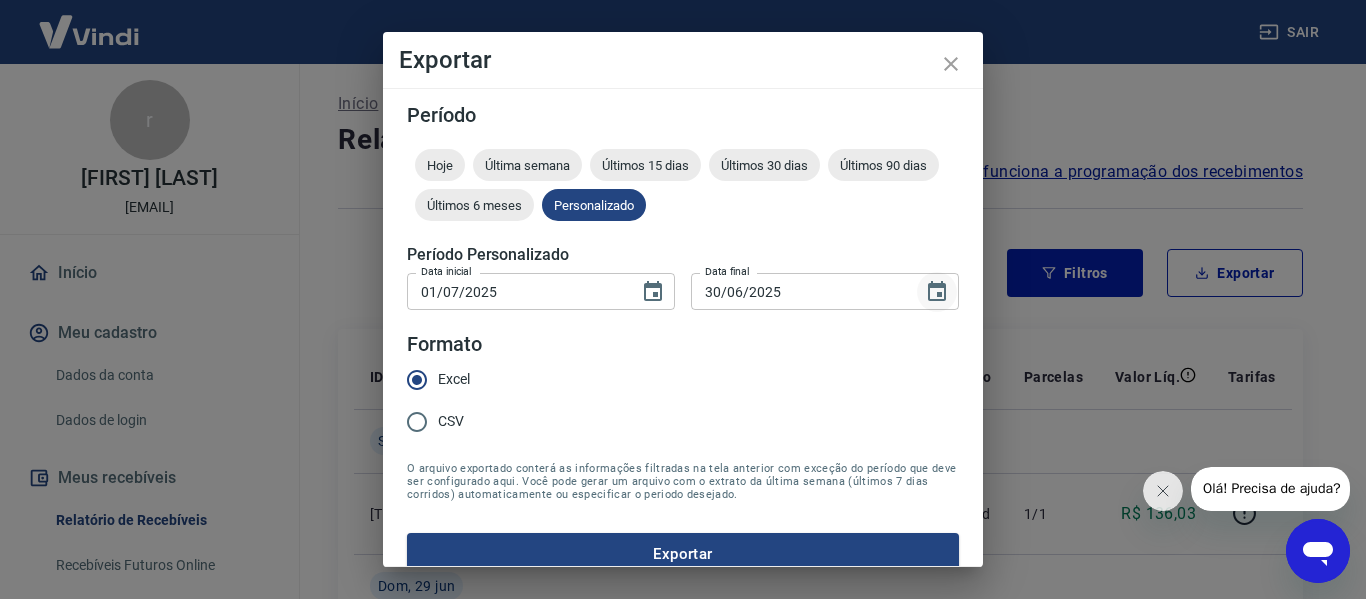 click 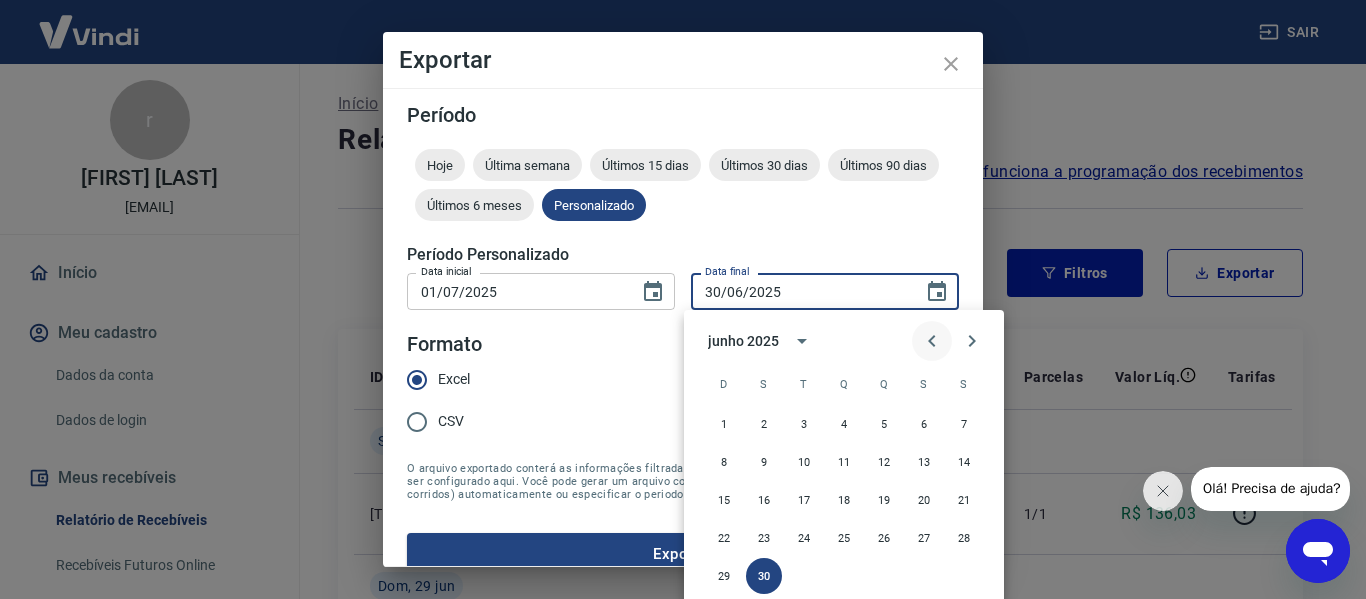 click 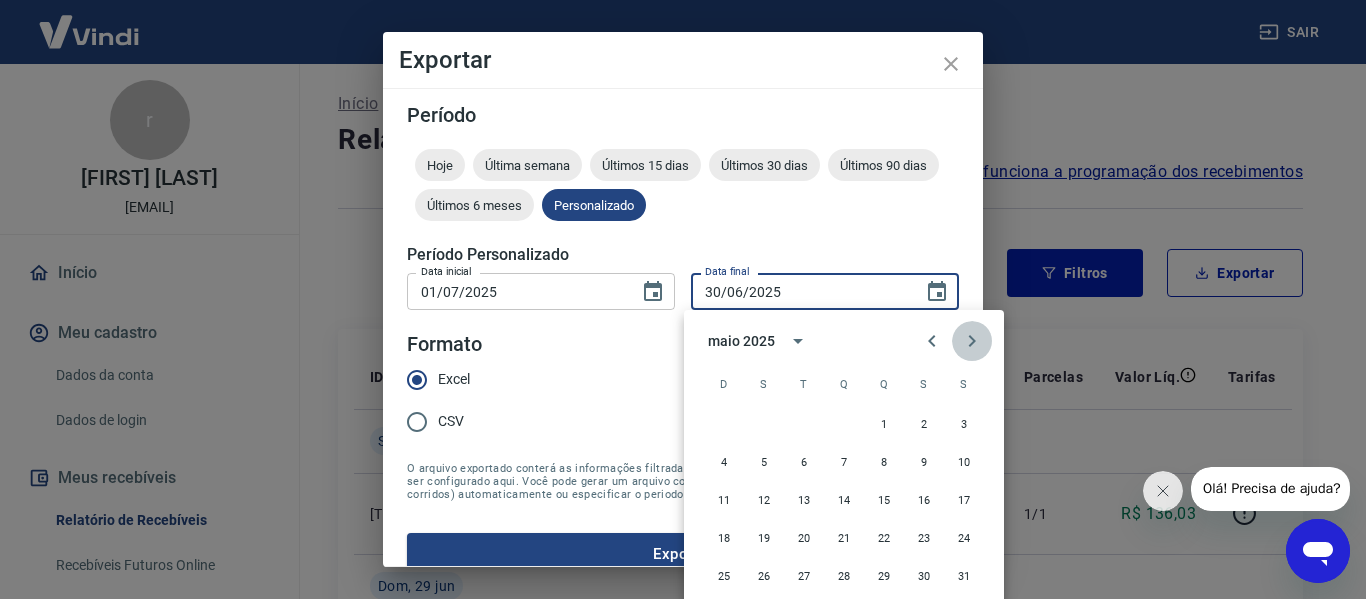 click 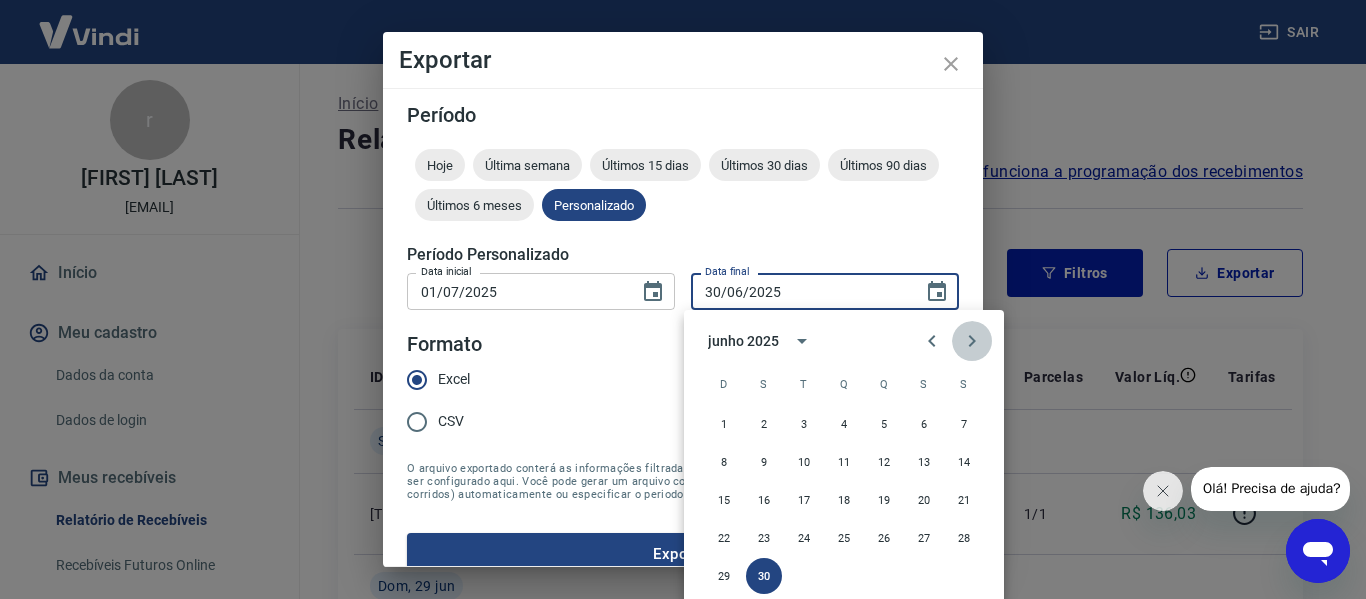 click 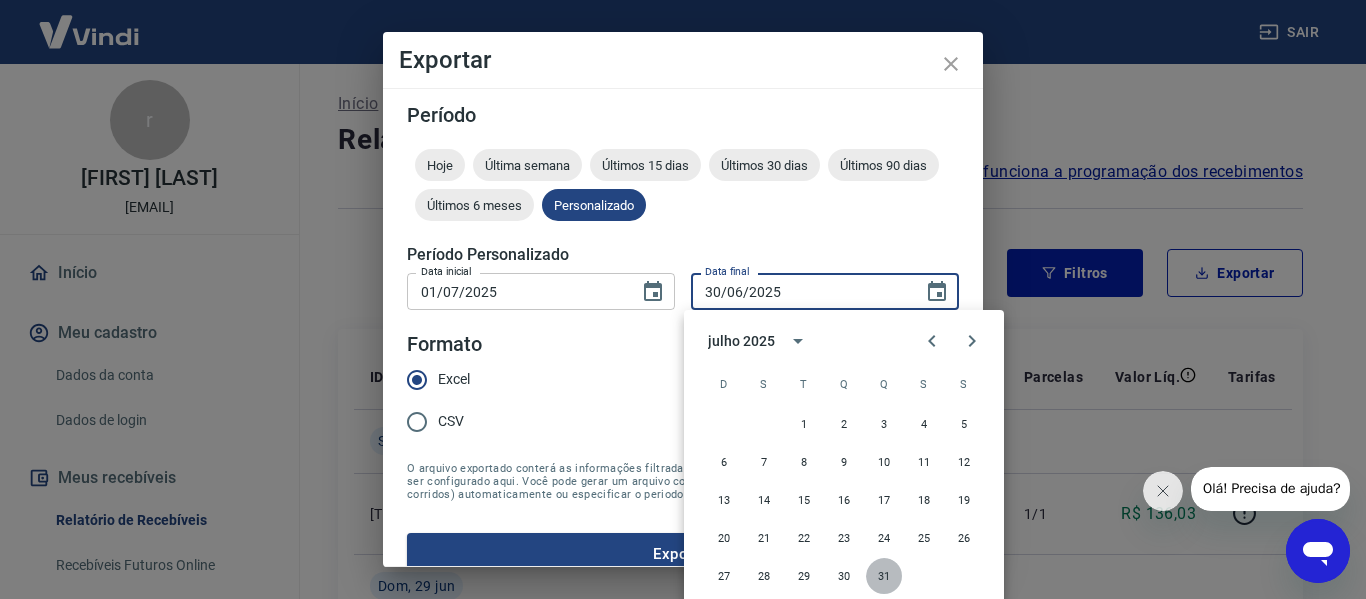 click on "31" at bounding box center (884, 576) 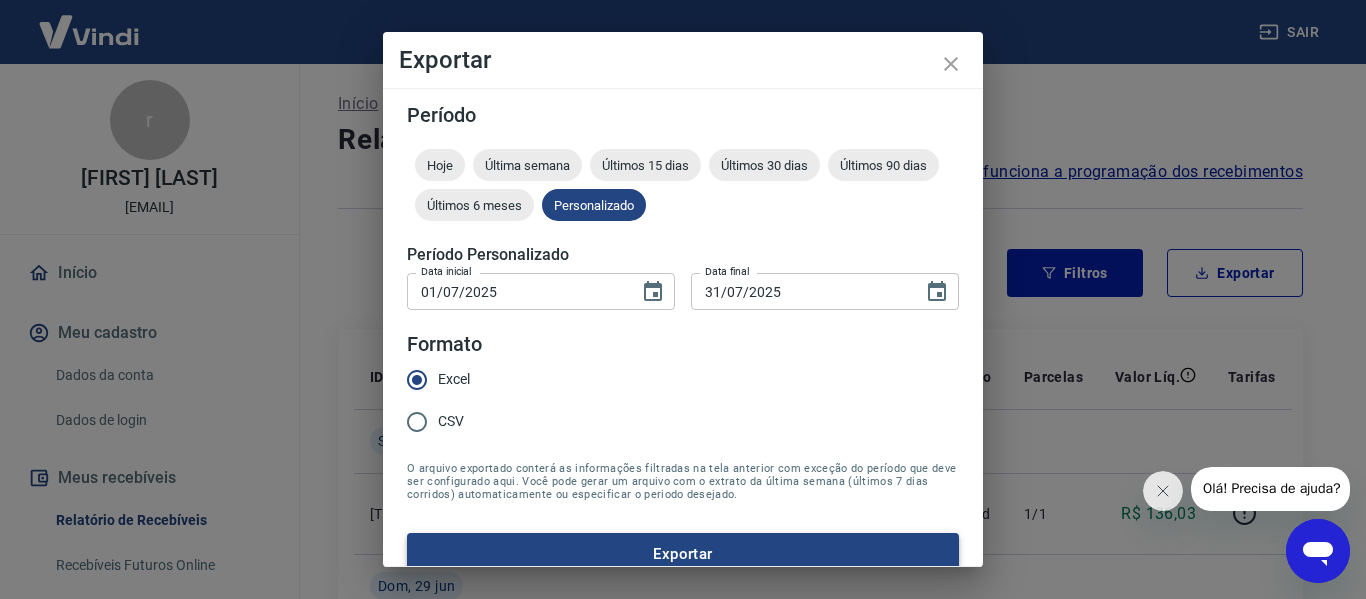 click on "Exportar" at bounding box center [683, 554] 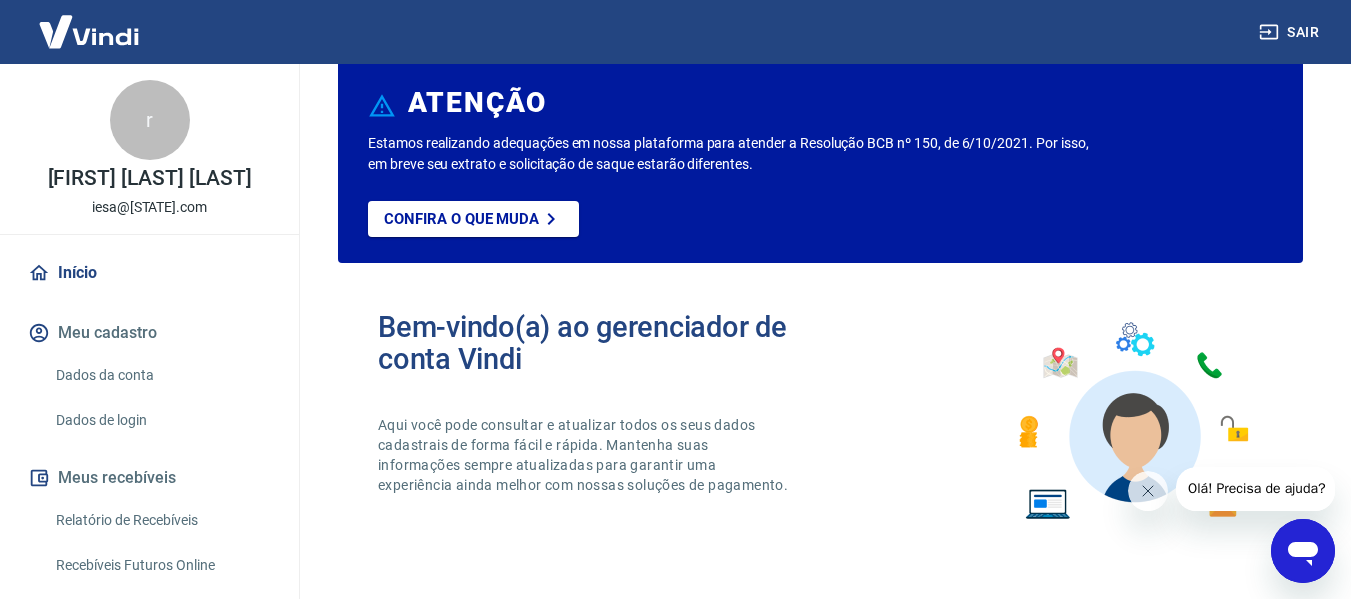 scroll, scrollTop: 0, scrollLeft: 0, axis: both 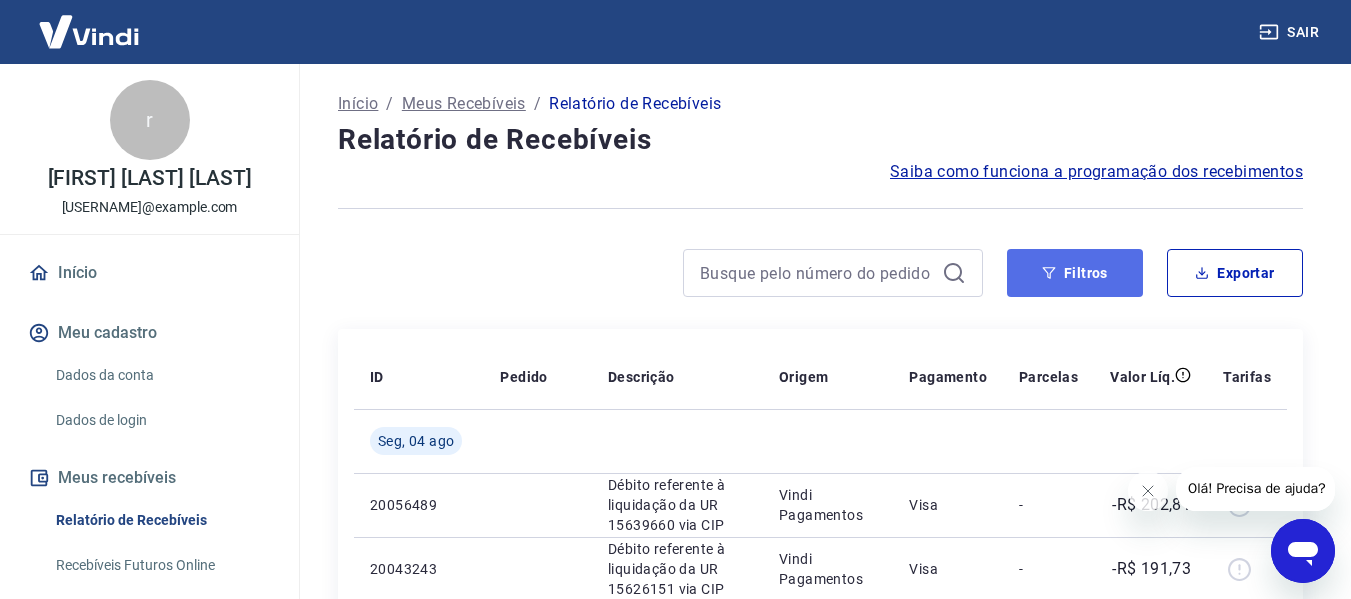 click on "Filtros" at bounding box center [1075, 273] 